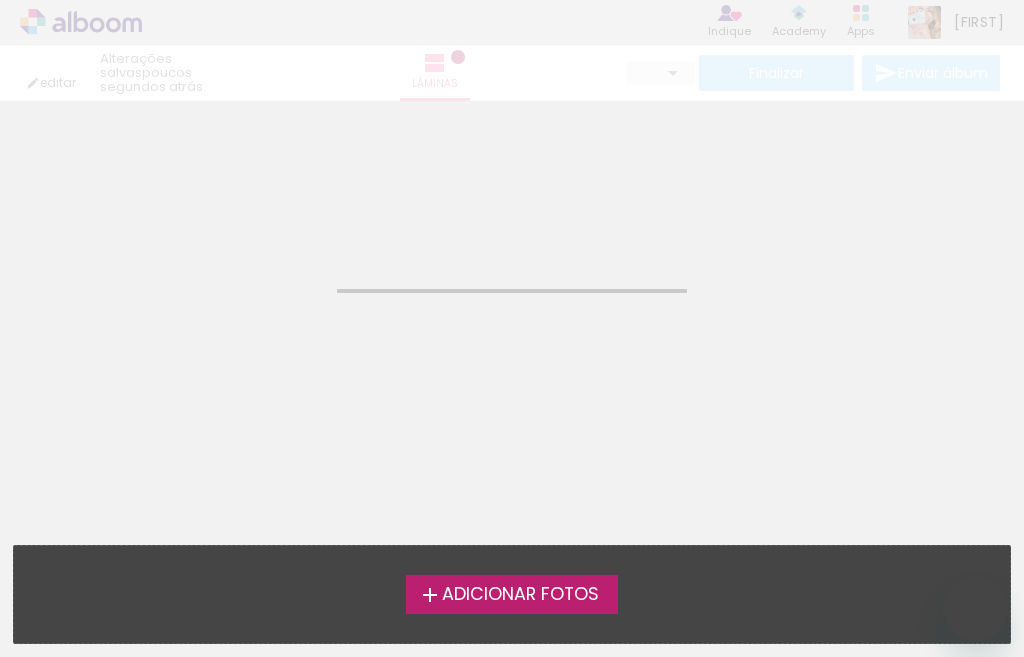scroll, scrollTop: 0, scrollLeft: 0, axis: both 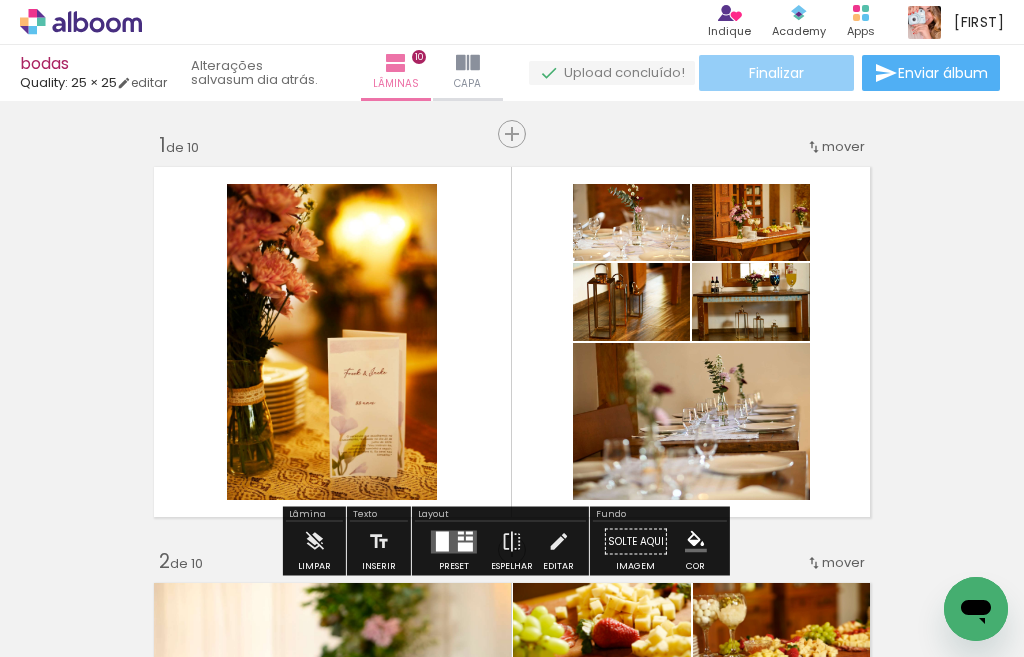 click on "Finalizar" 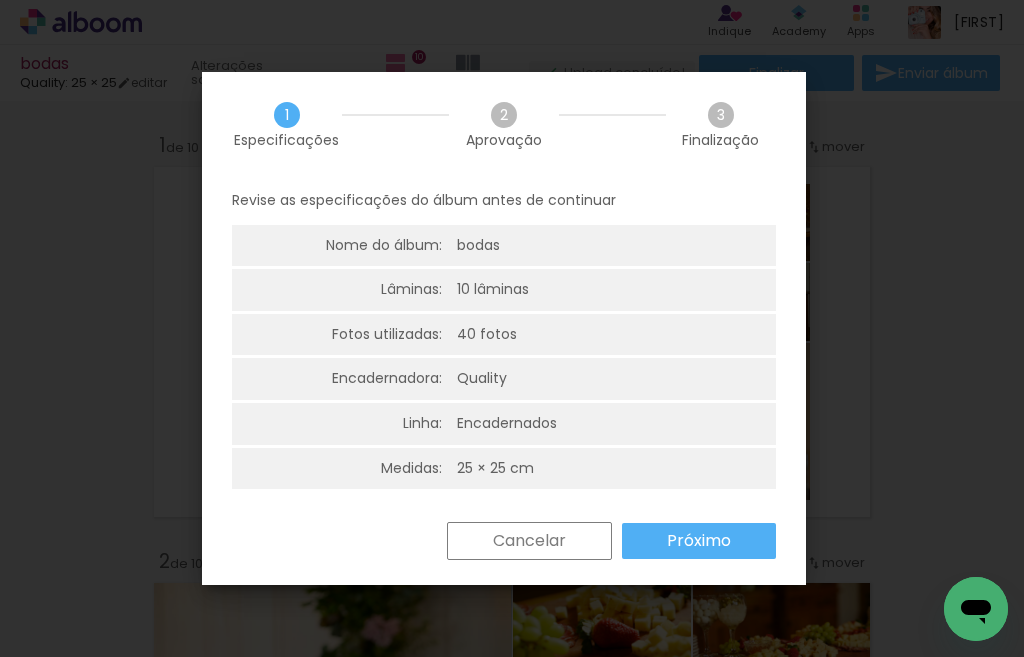 click on "Próximo" at bounding box center [0, 0] 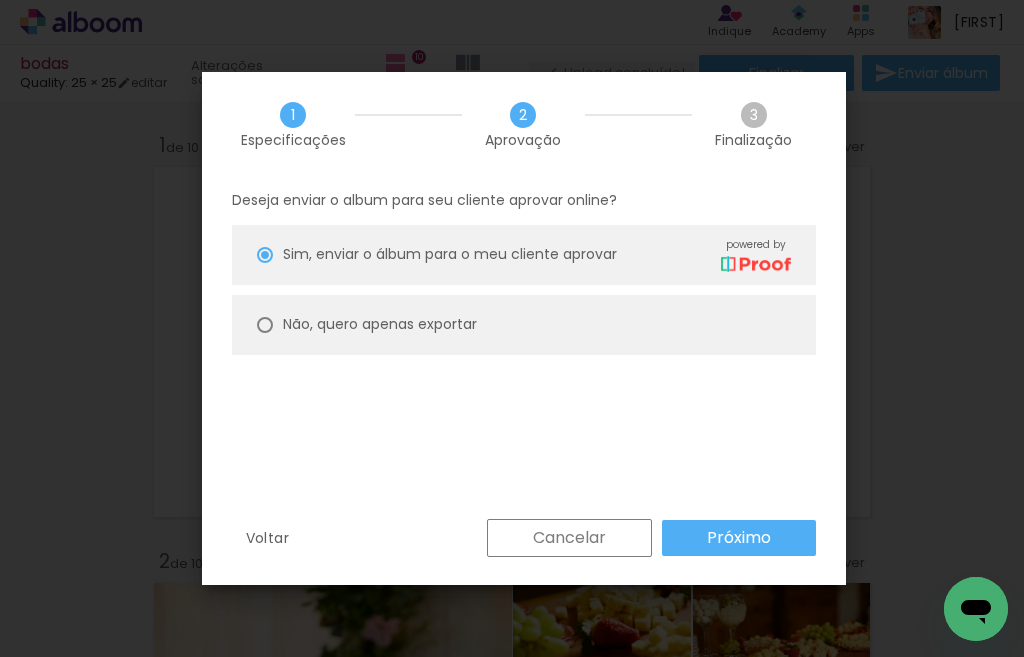 click at bounding box center (265, 255) 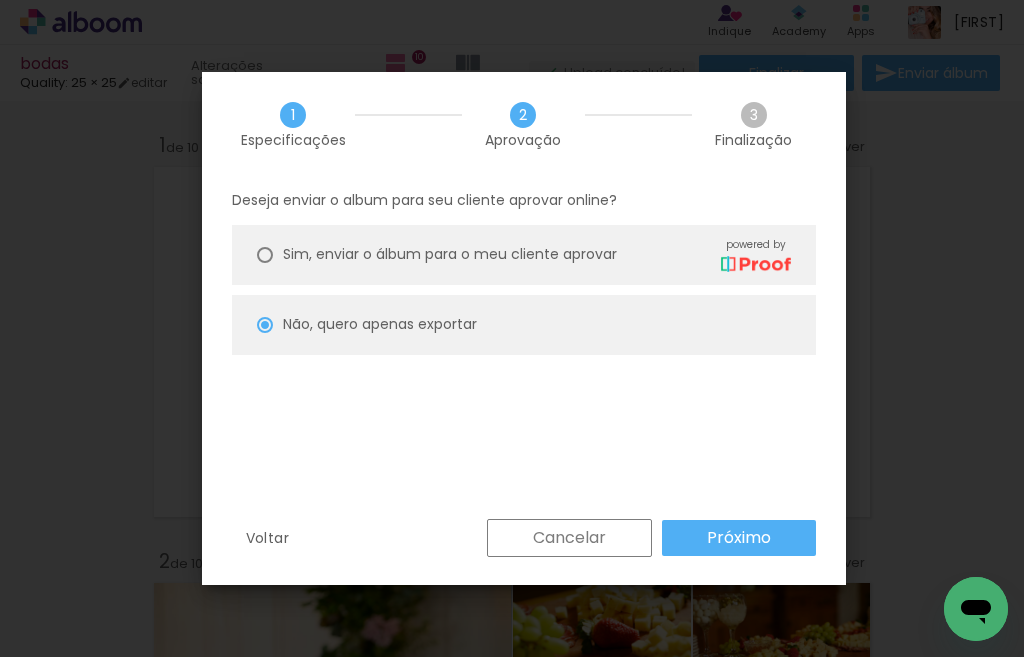 click on "Próximo" at bounding box center [0, 0] 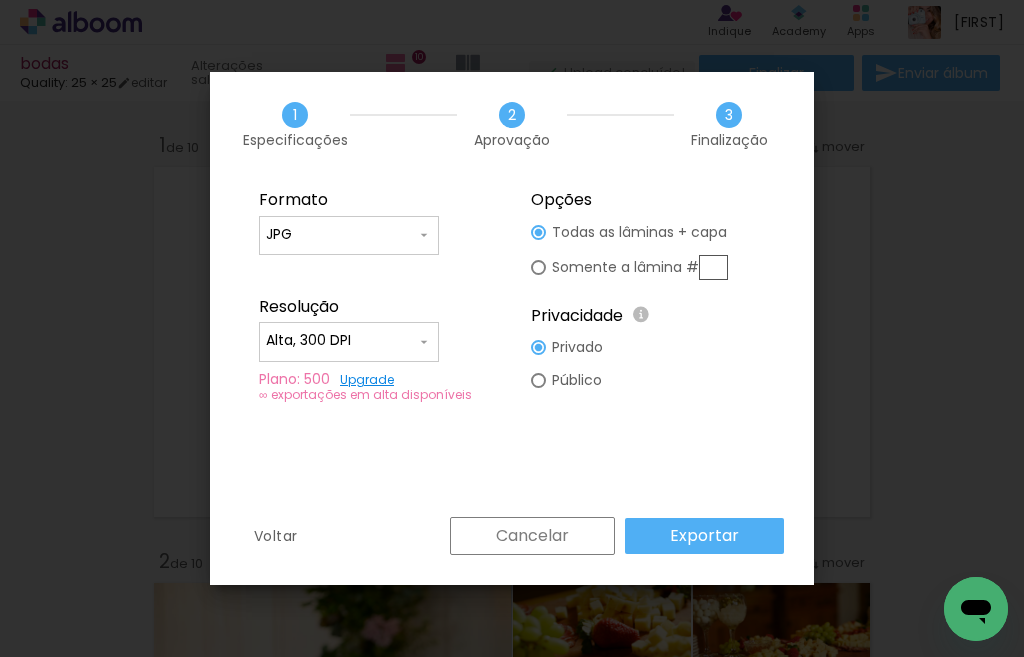 click on "Exportar" at bounding box center (0, 0) 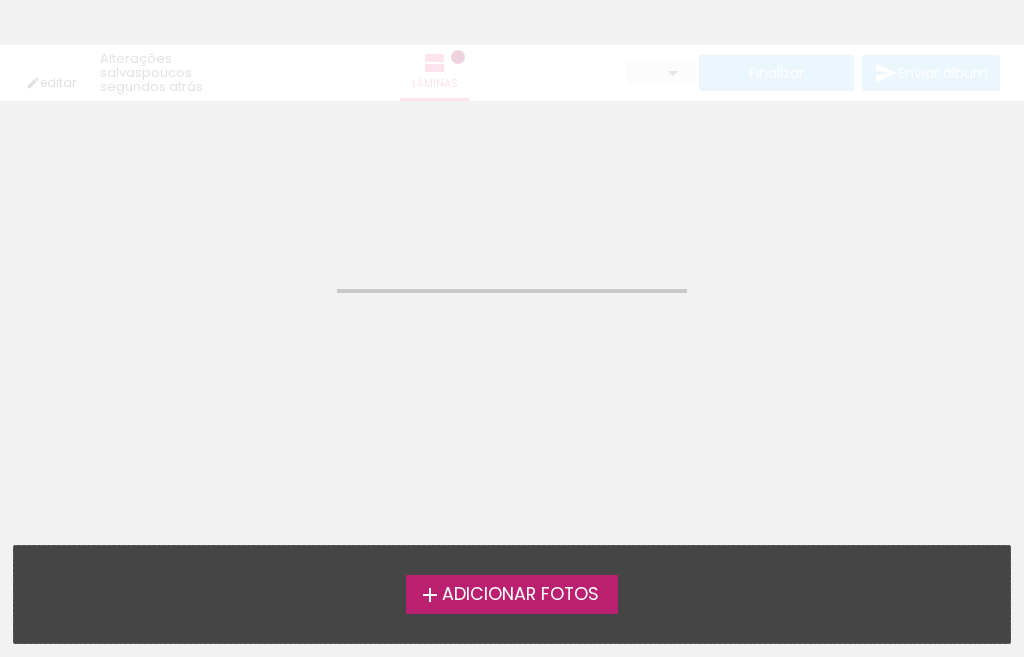 scroll, scrollTop: 0, scrollLeft: 0, axis: both 